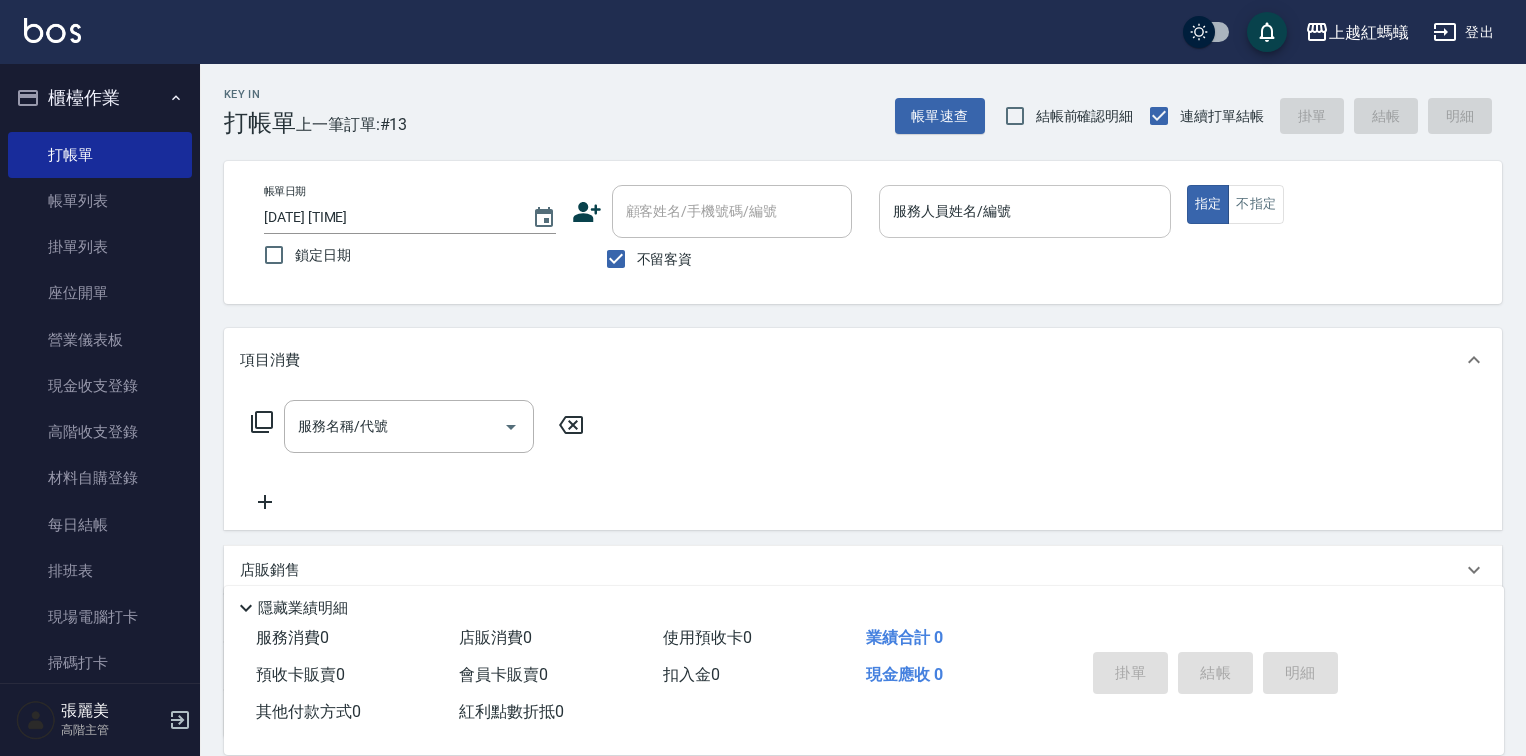scroll, scrollTop: 0, scrollLeft: 0, axis: both 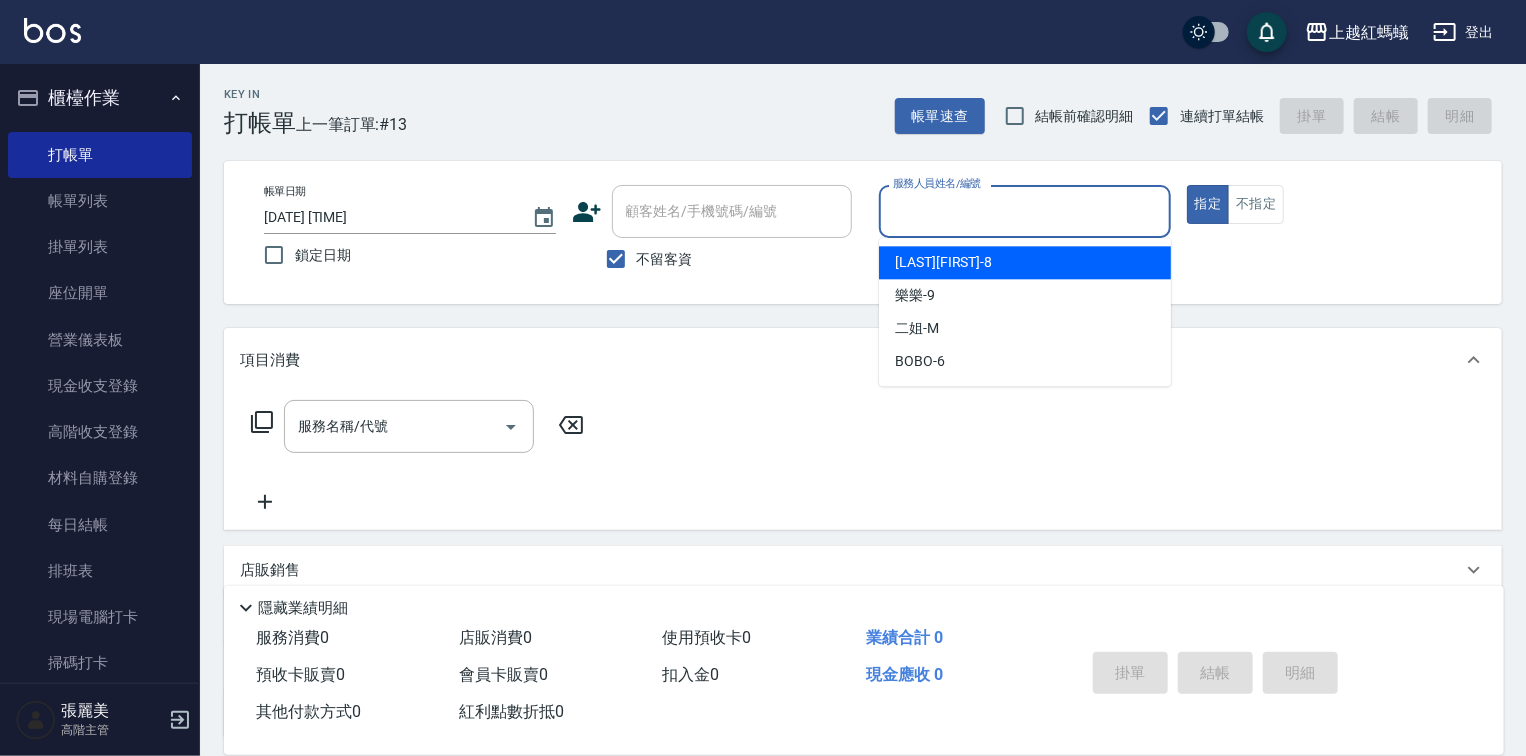 drag, startPoint x: 1033, startPoint y: 214, endPoint x: 1024, endPoint y: 274, distance: 60.671246 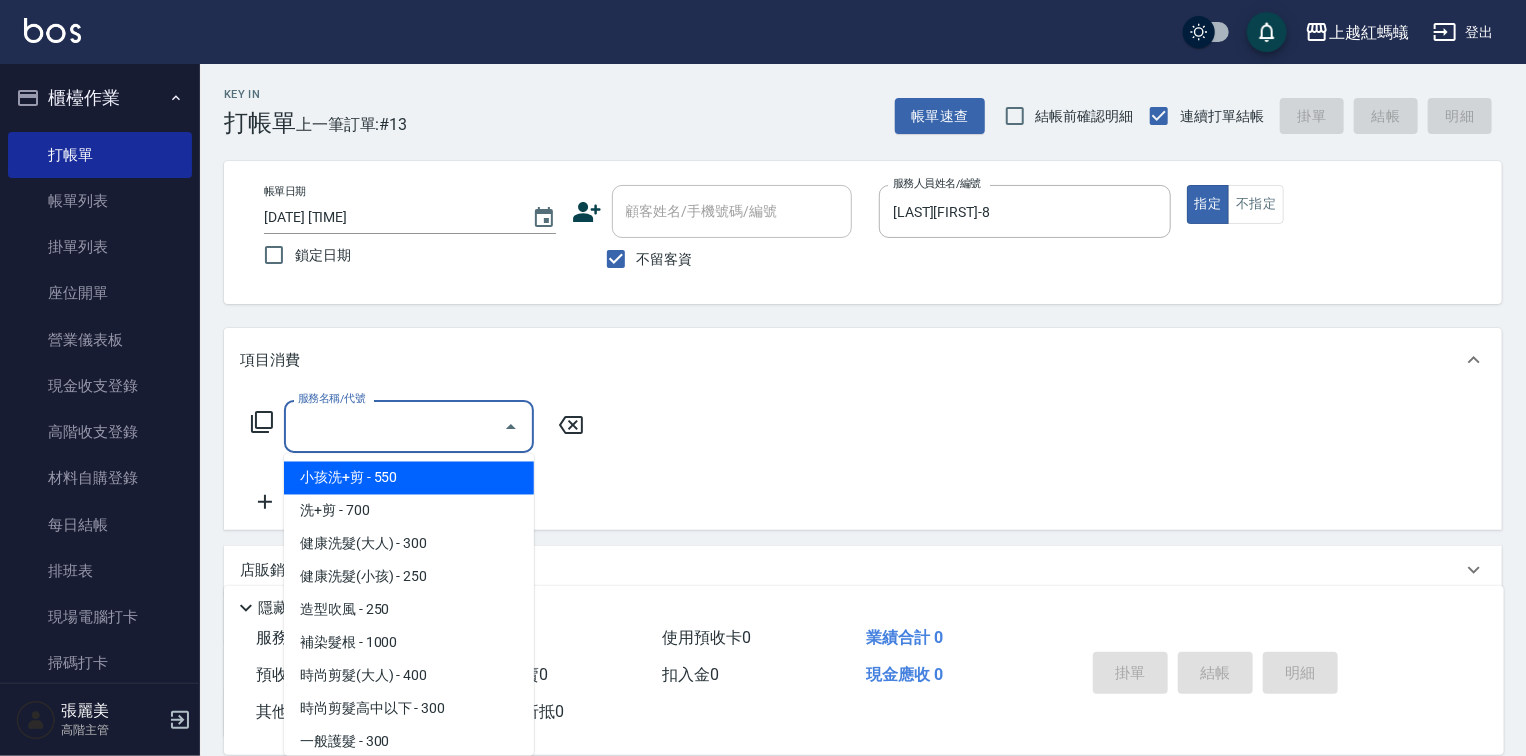 click on "服務名稱/代號" at bounding box center [394, 426] 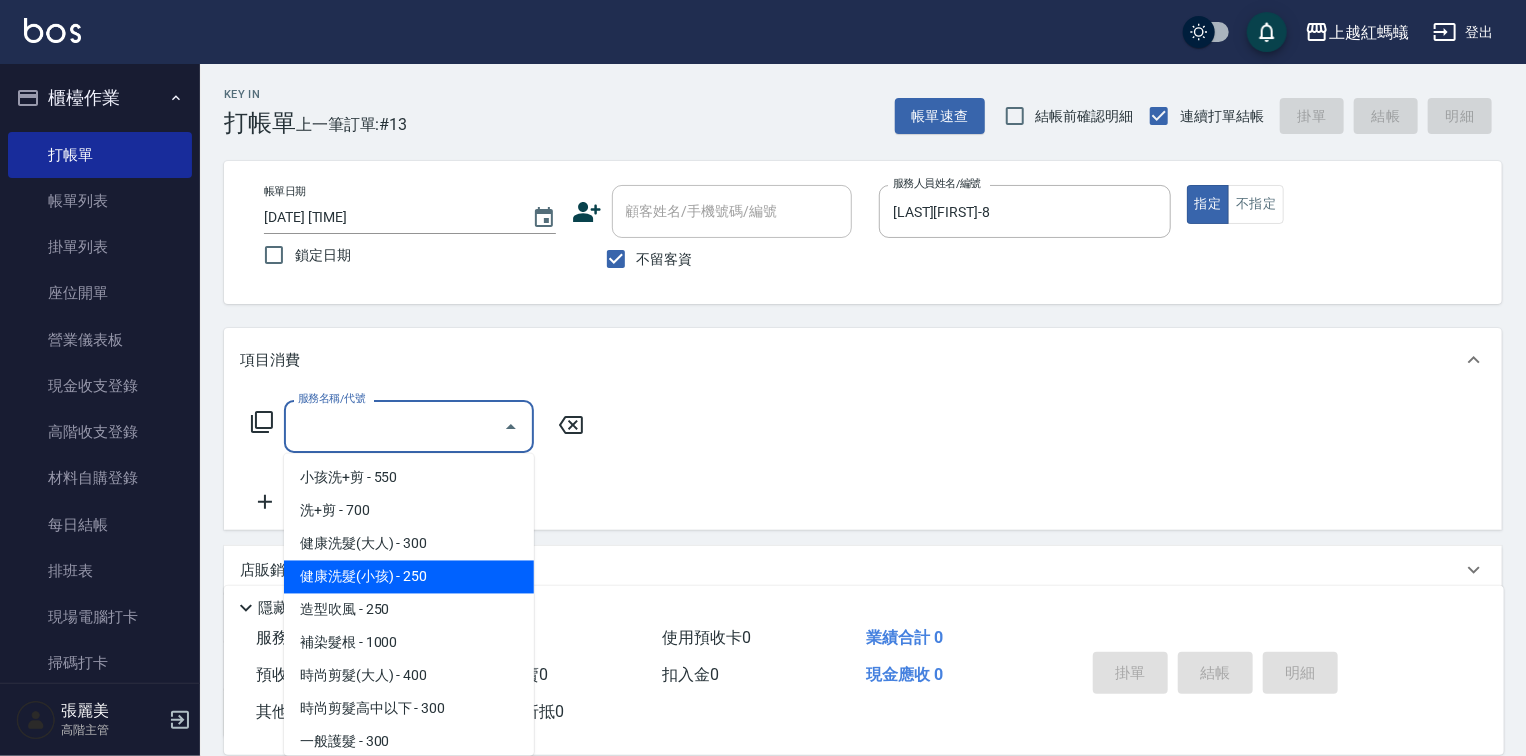 click on "健康洗髮(小孩) - 250" at bounding box center [409, 577] 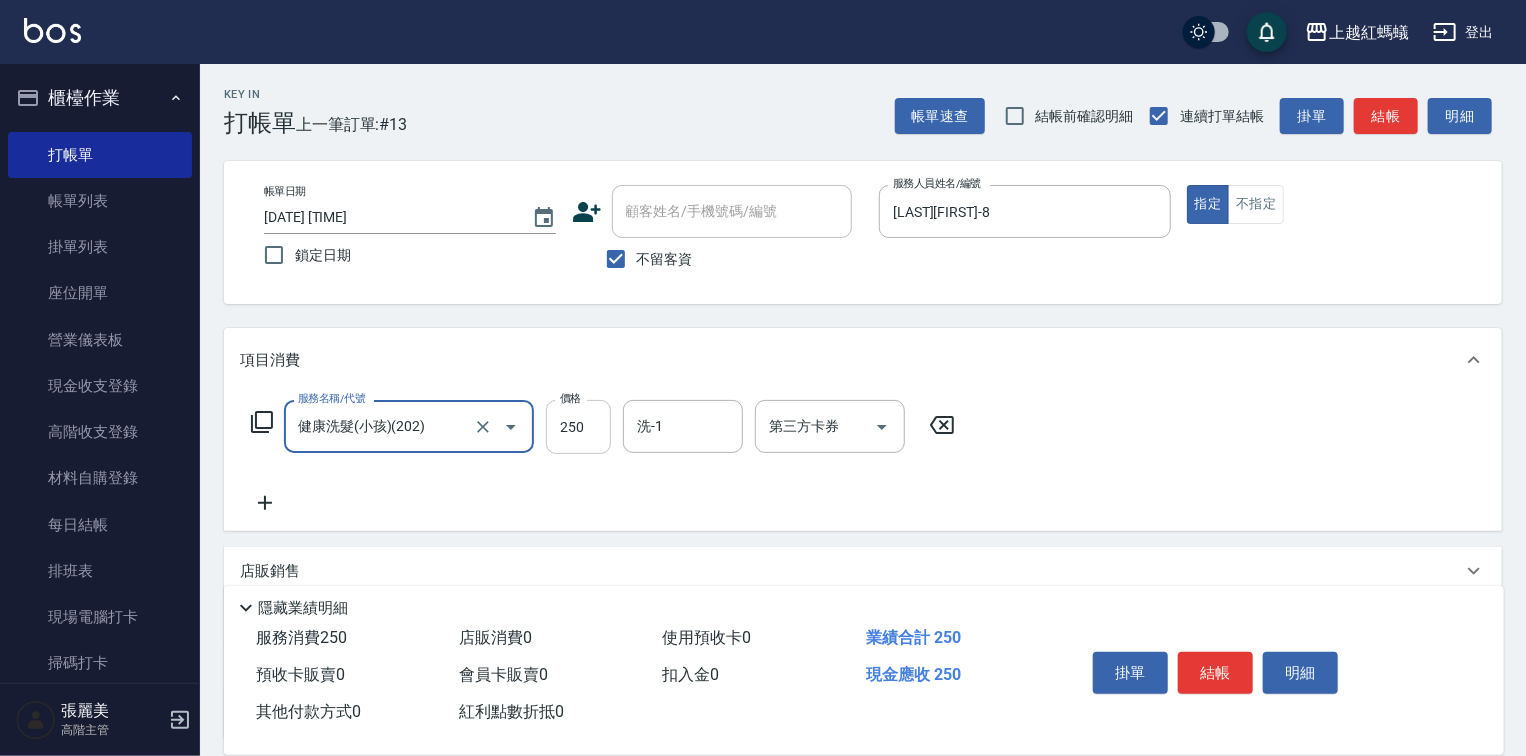 click on "250" at bounding box center [578, 427] 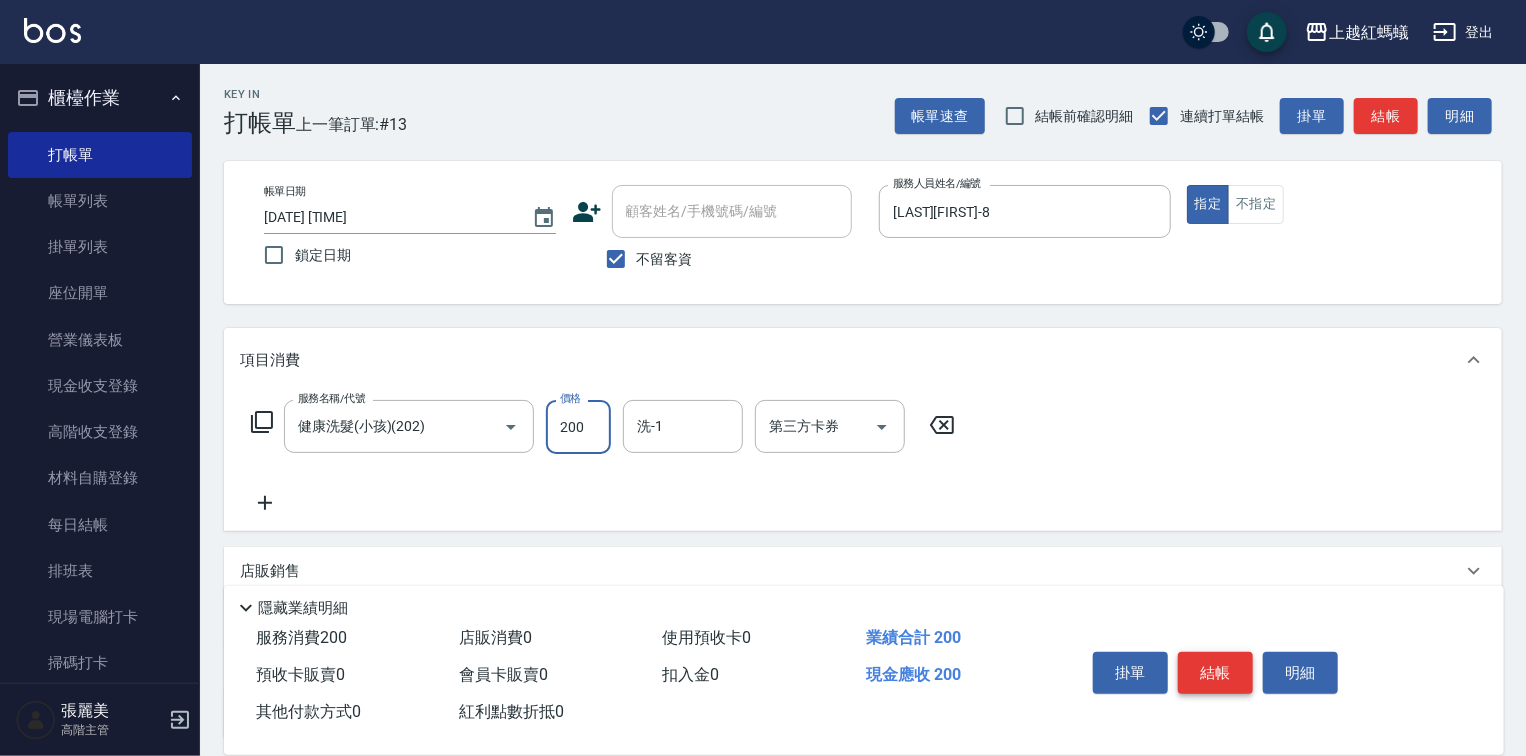 type on "200" 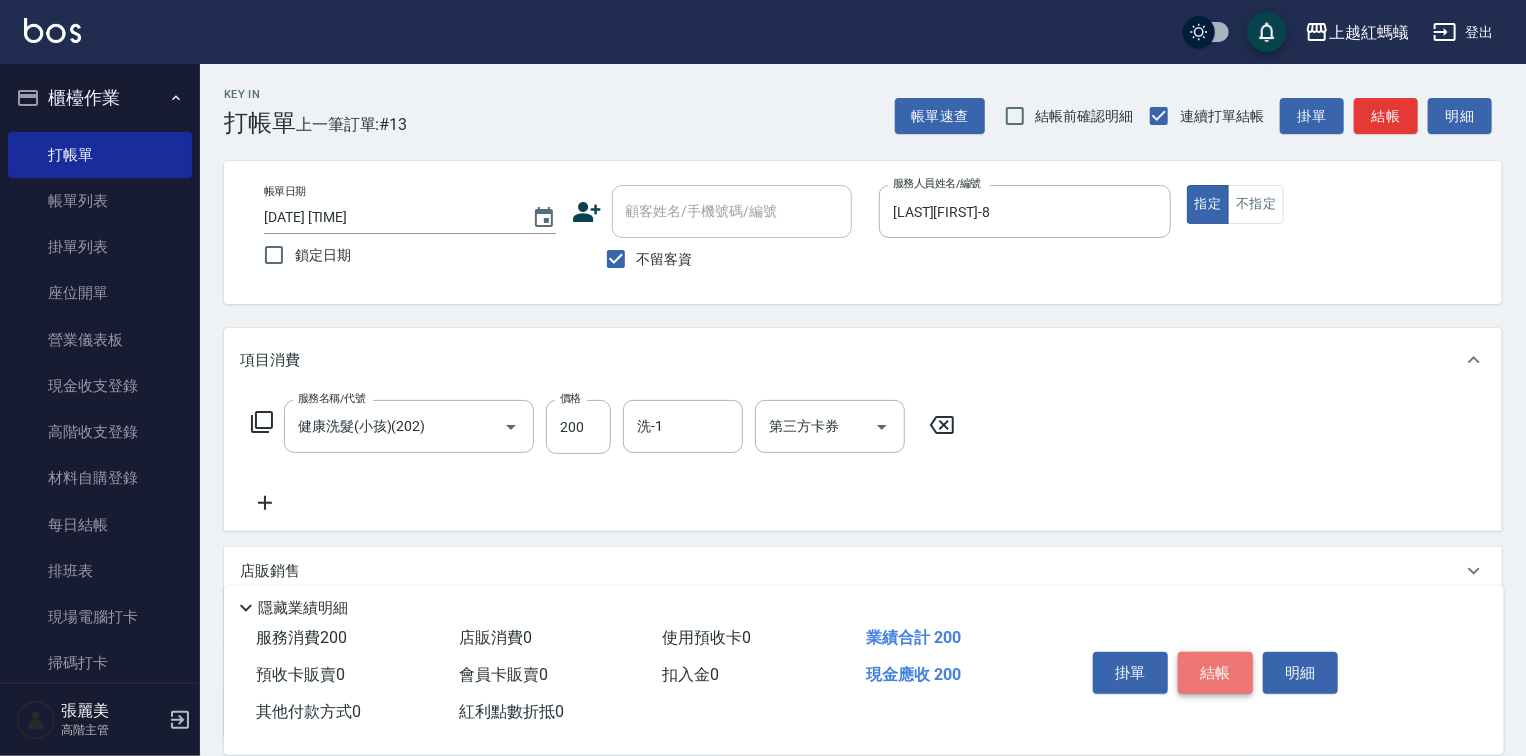 click on "結帳" at bounding box center [1215, 673] 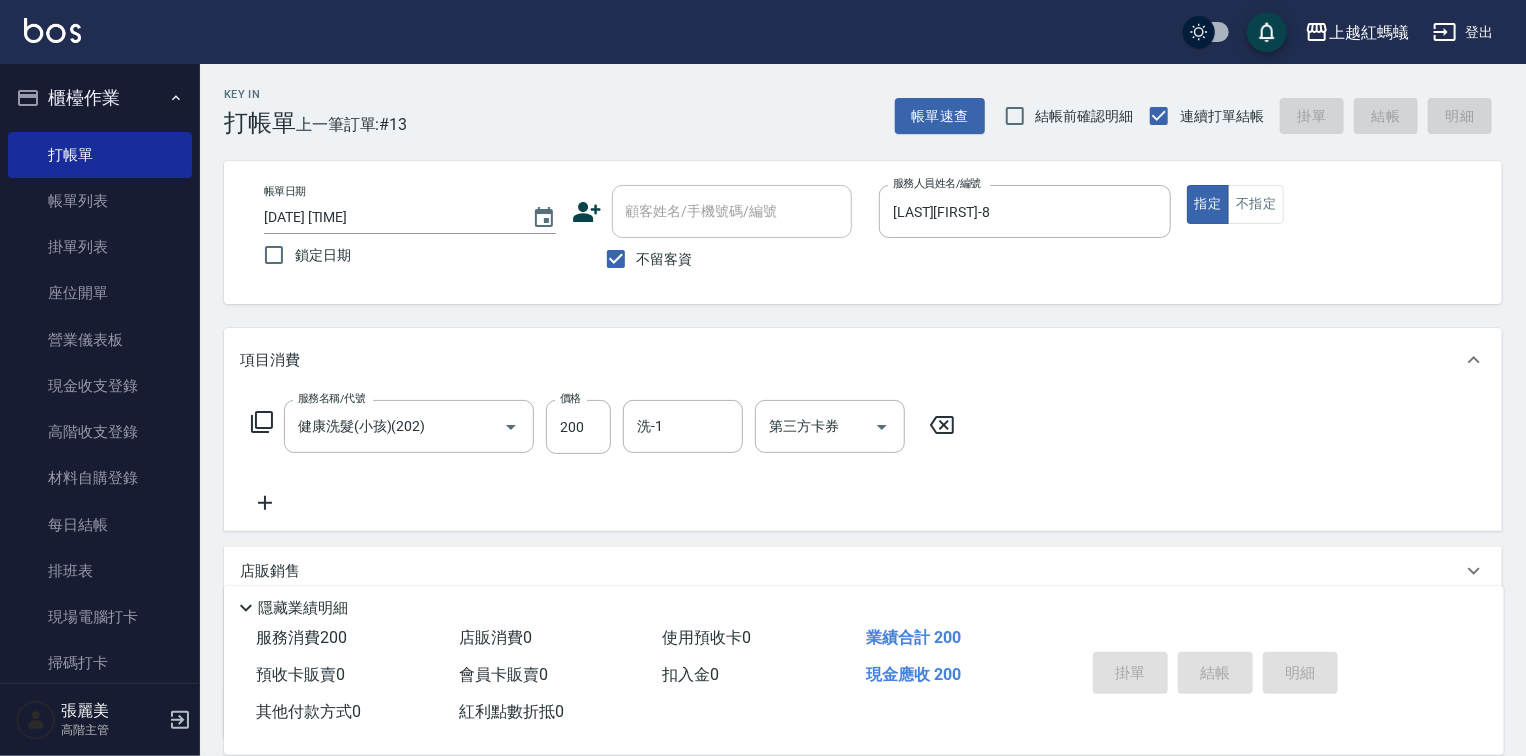 type 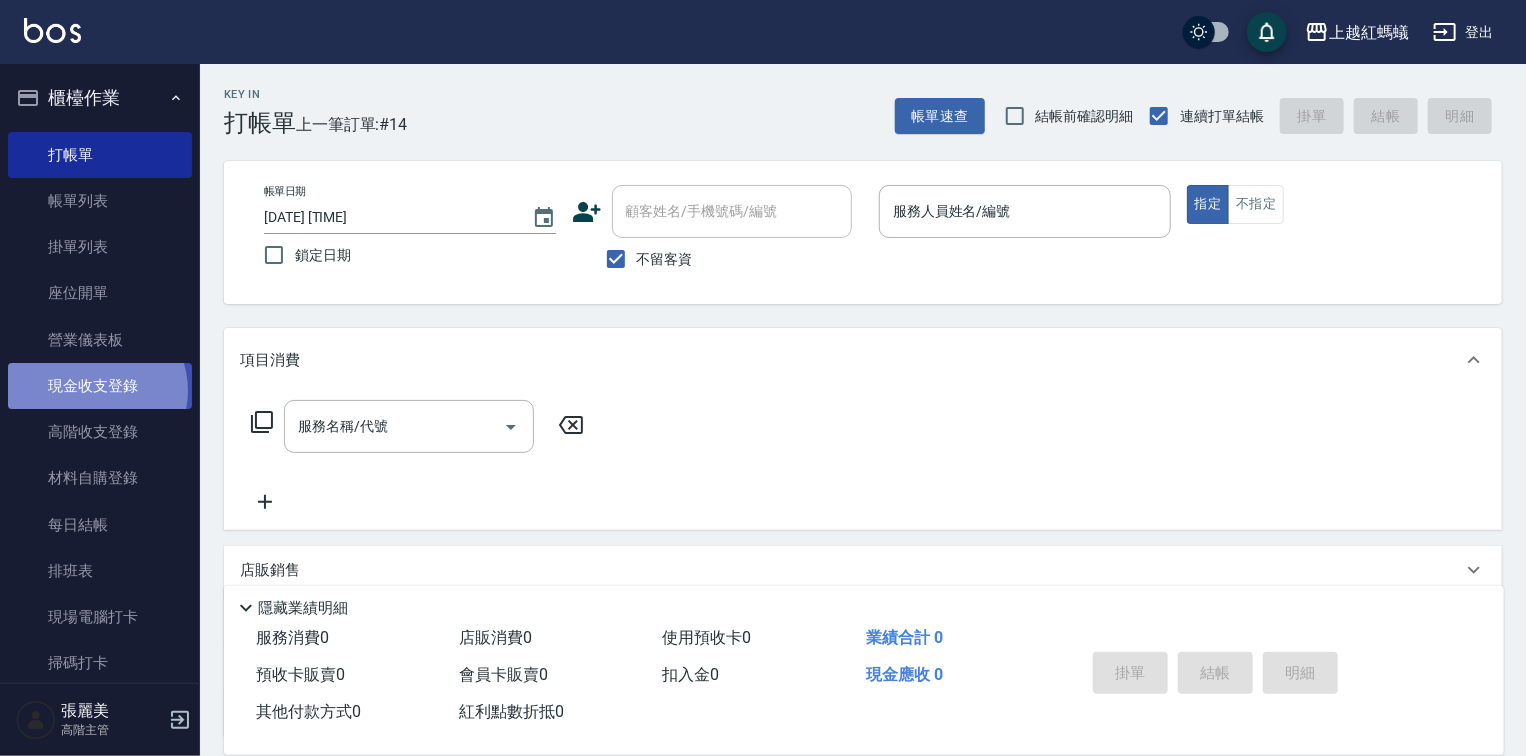 click on "現金收支登錄" at bounding box center [100, 386] 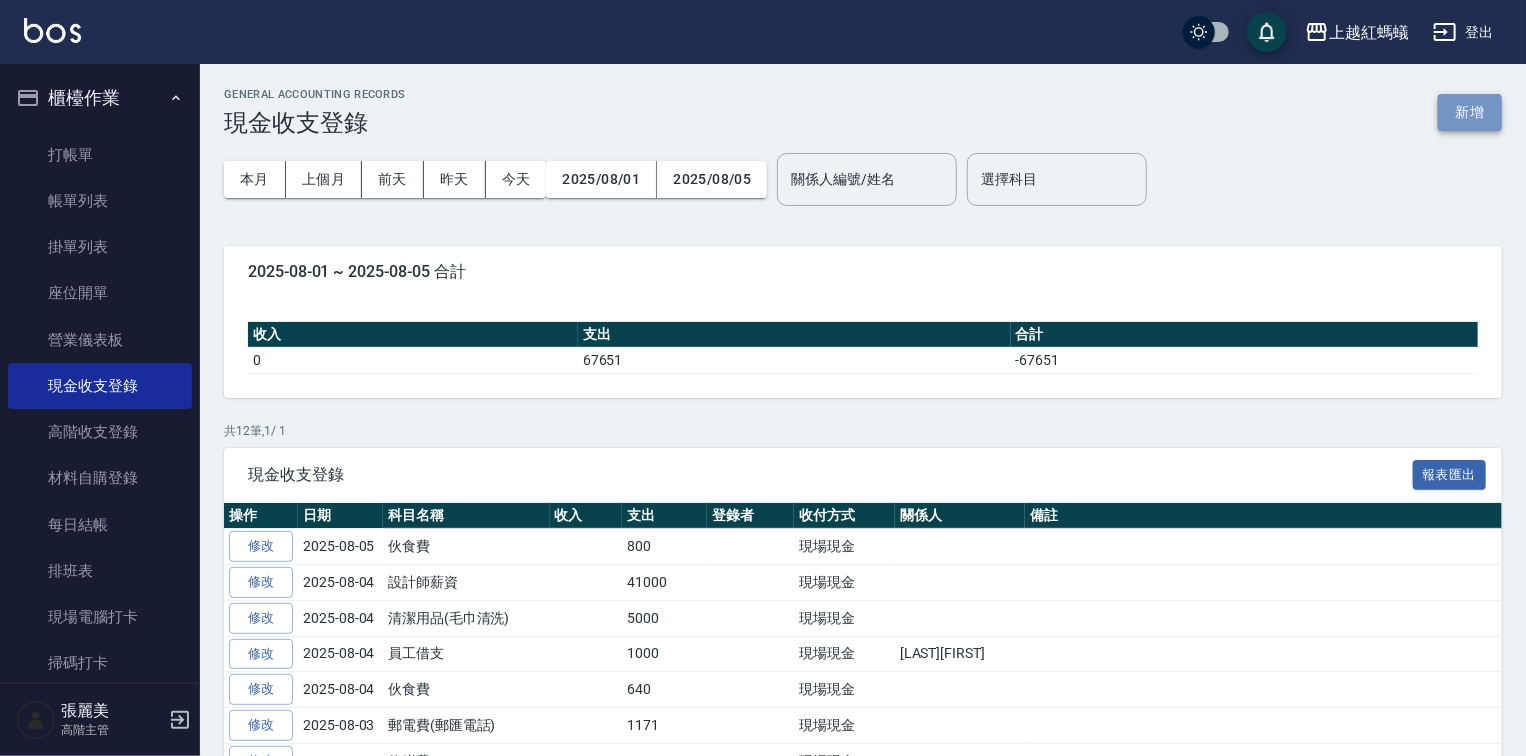 click on "新增" at bounding box center [1470, 112] 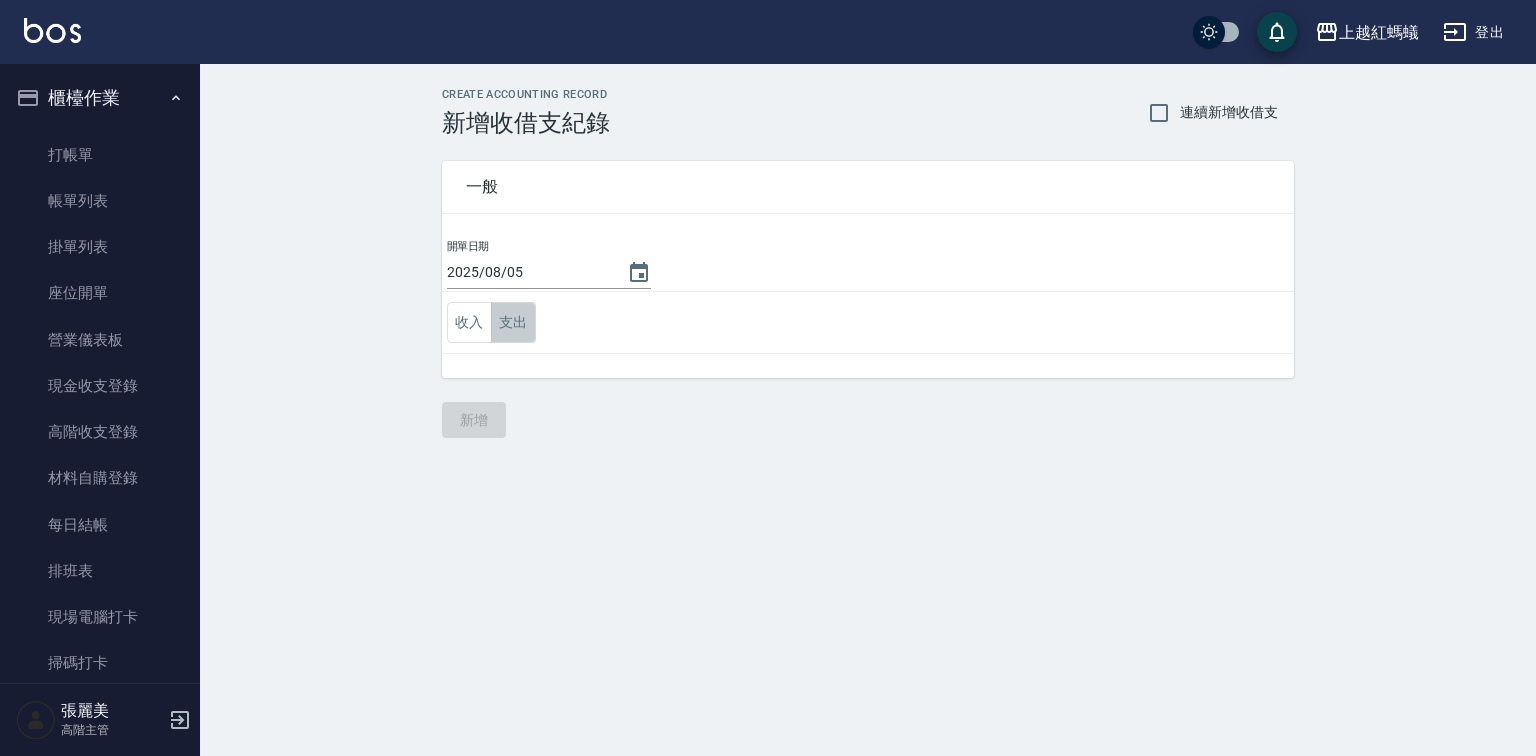 click on "支出" at bounding box center [513, 322] 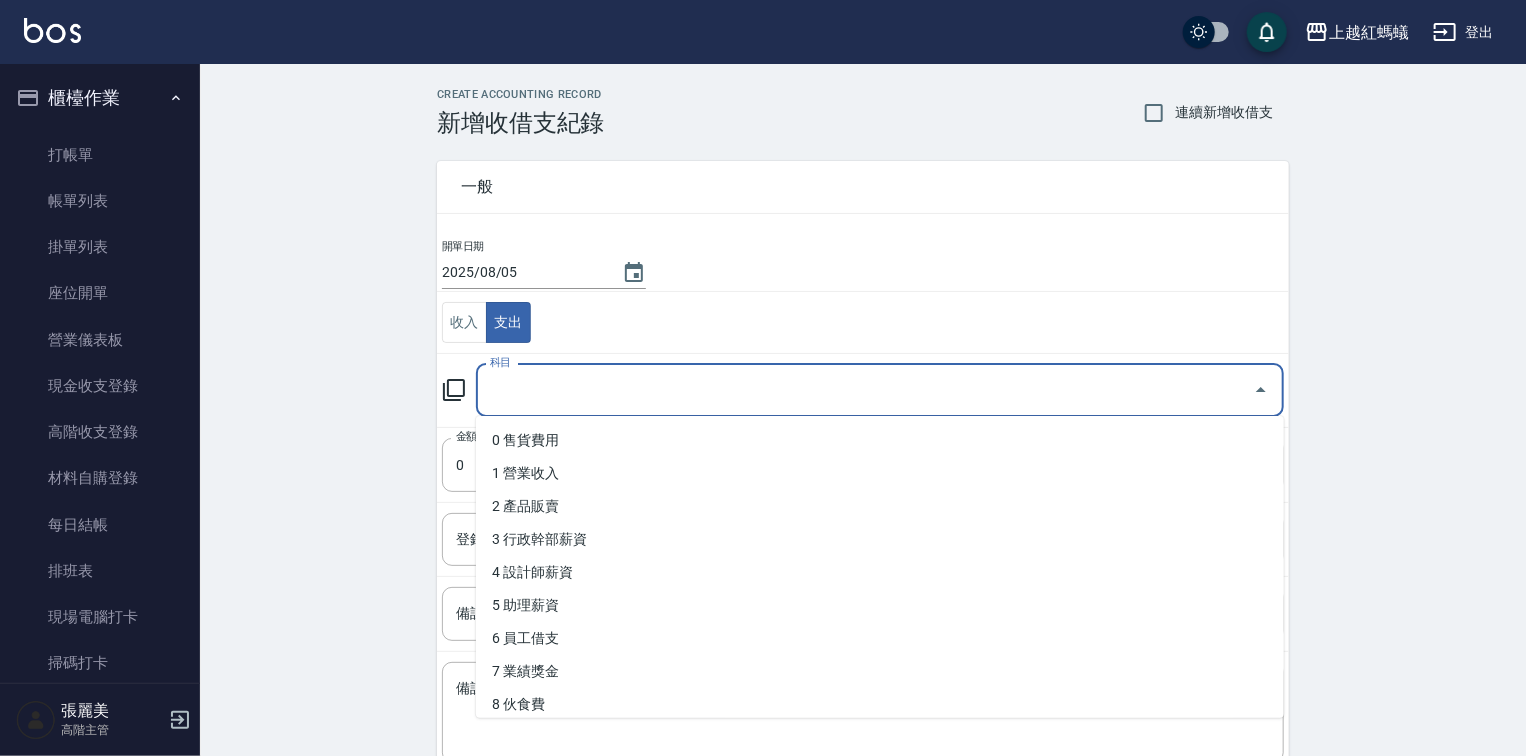 click on "科目" at bounding box center [865, 390] 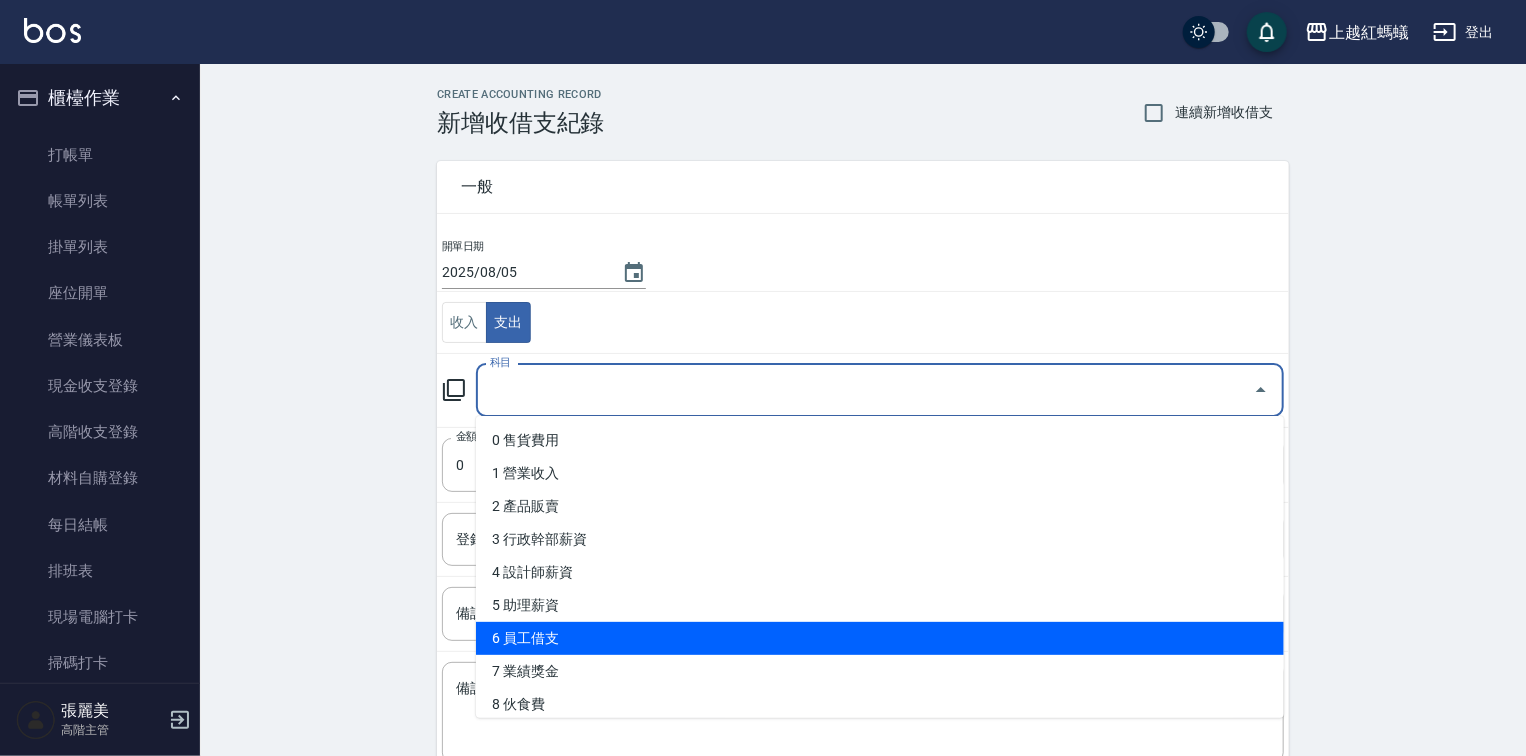 click on "6 員工借支" at bounding box center (880, 638) 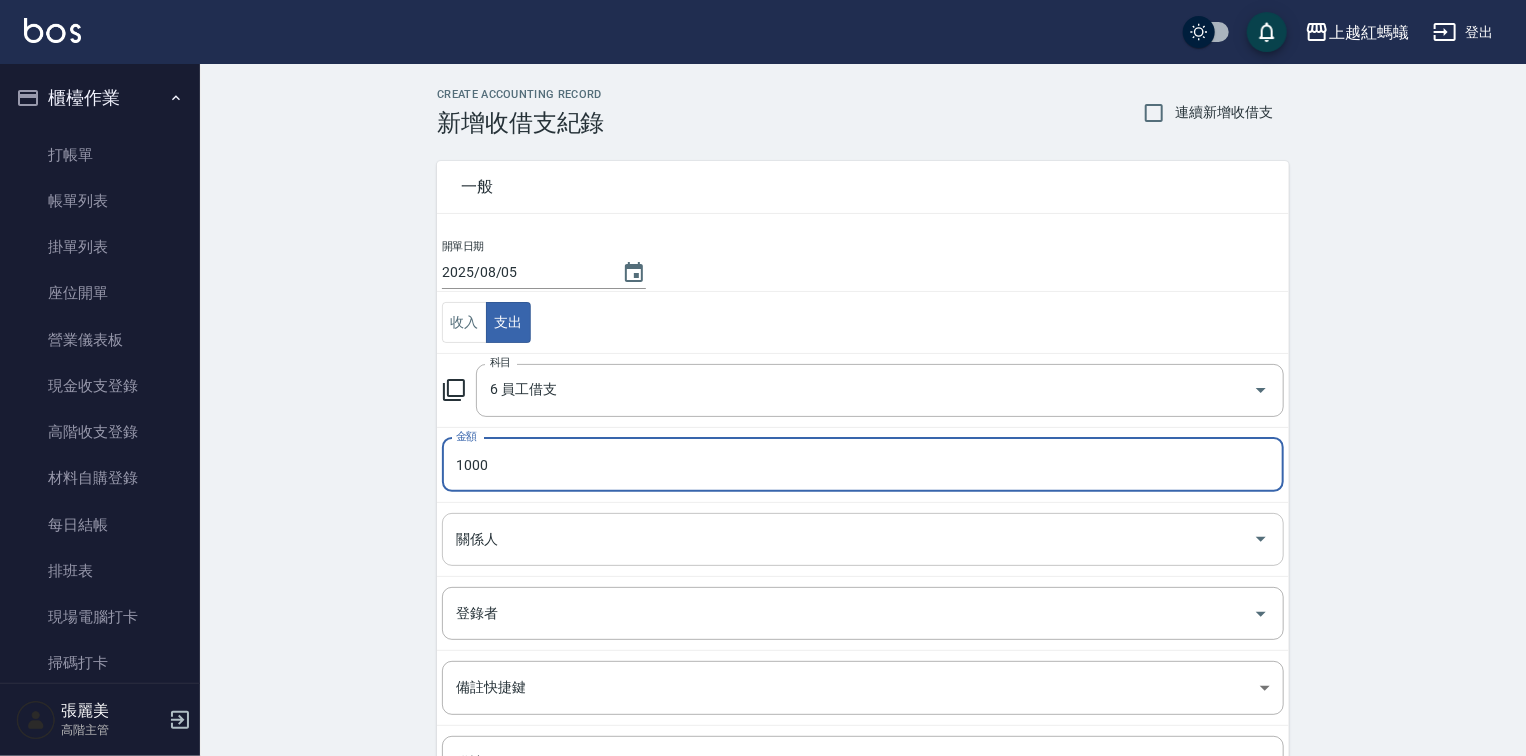type on "1000" 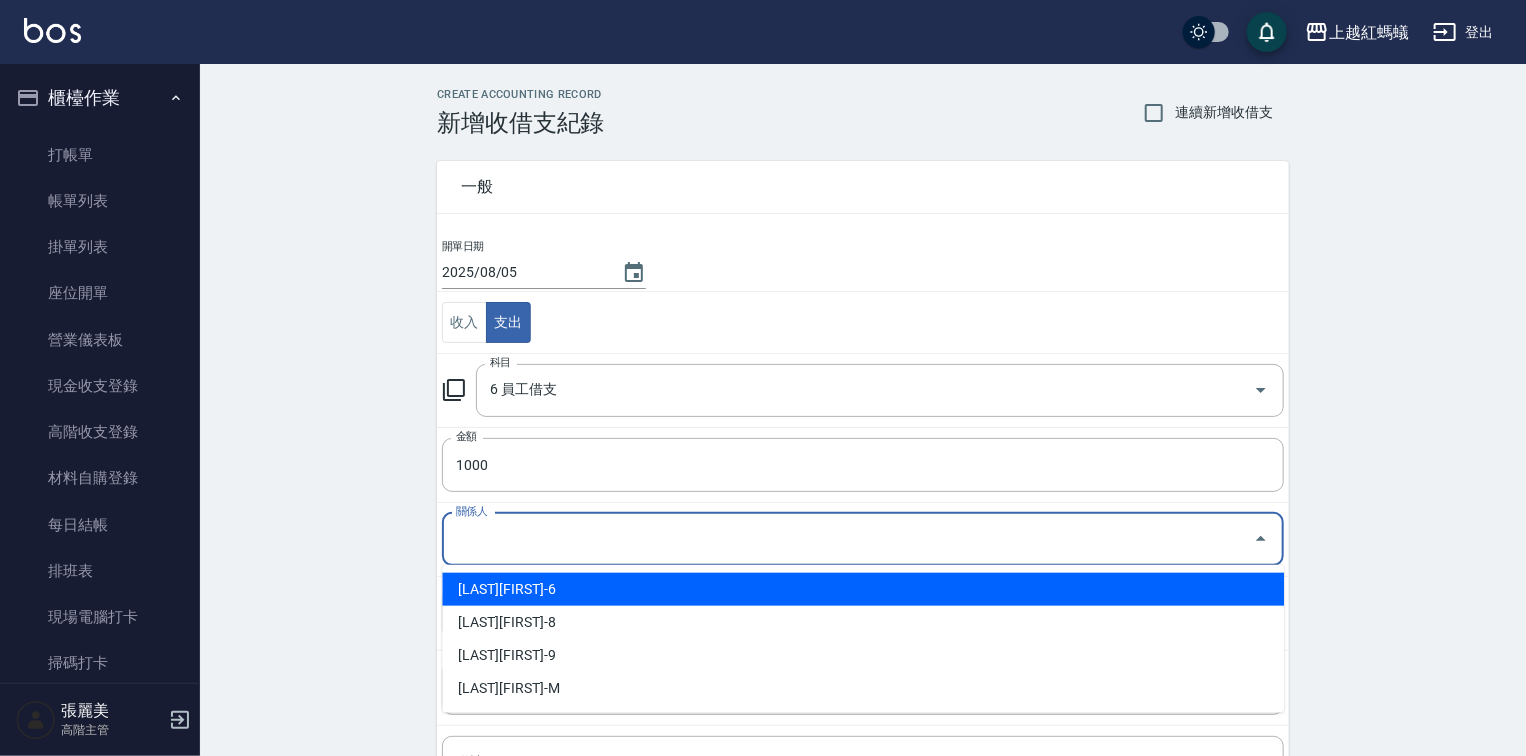 drag, startPoint x: 524, startPoint y: 600, endPoint x: 530, endPoint y: 612, distance: 13.416408 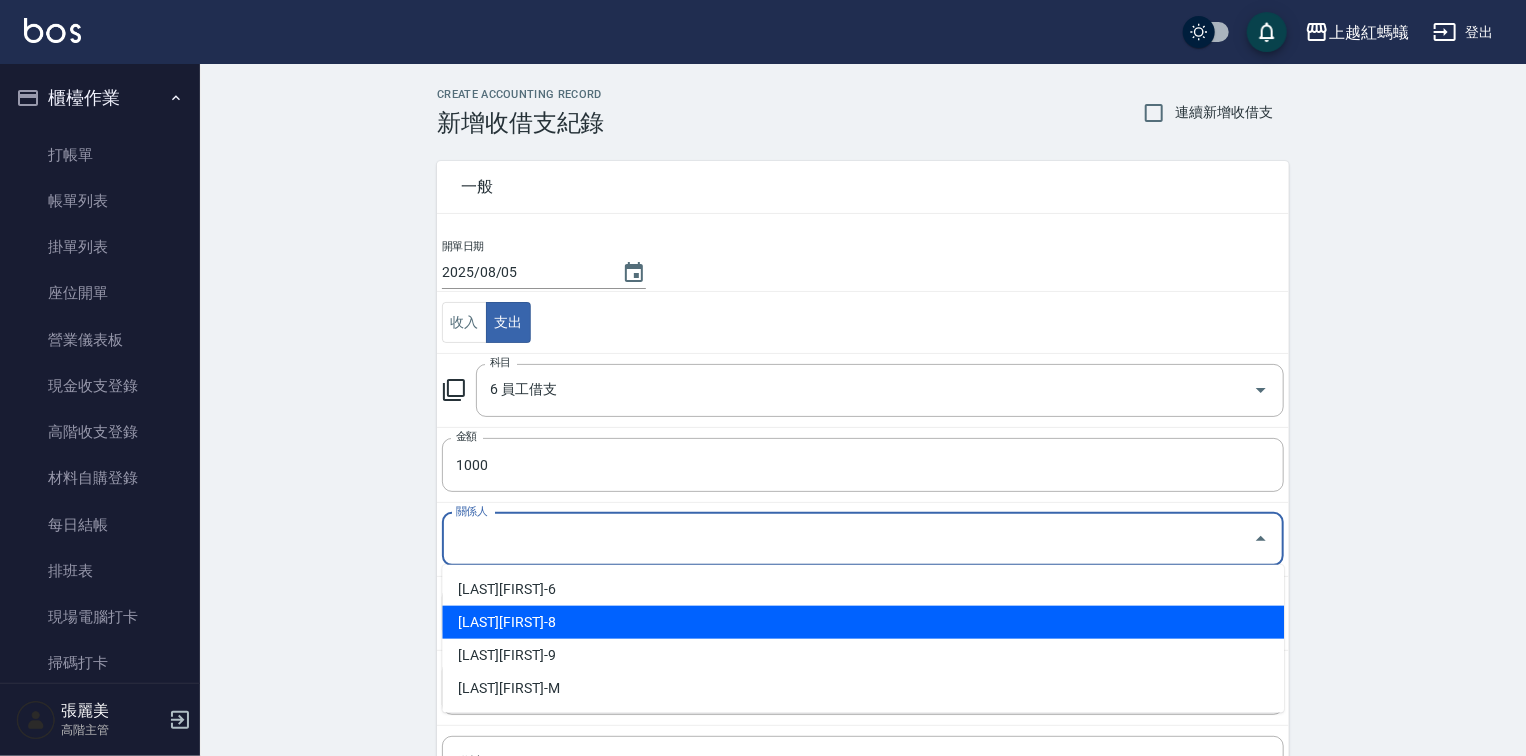 click on "張啓仲-8" at bounding box center [863, 622] 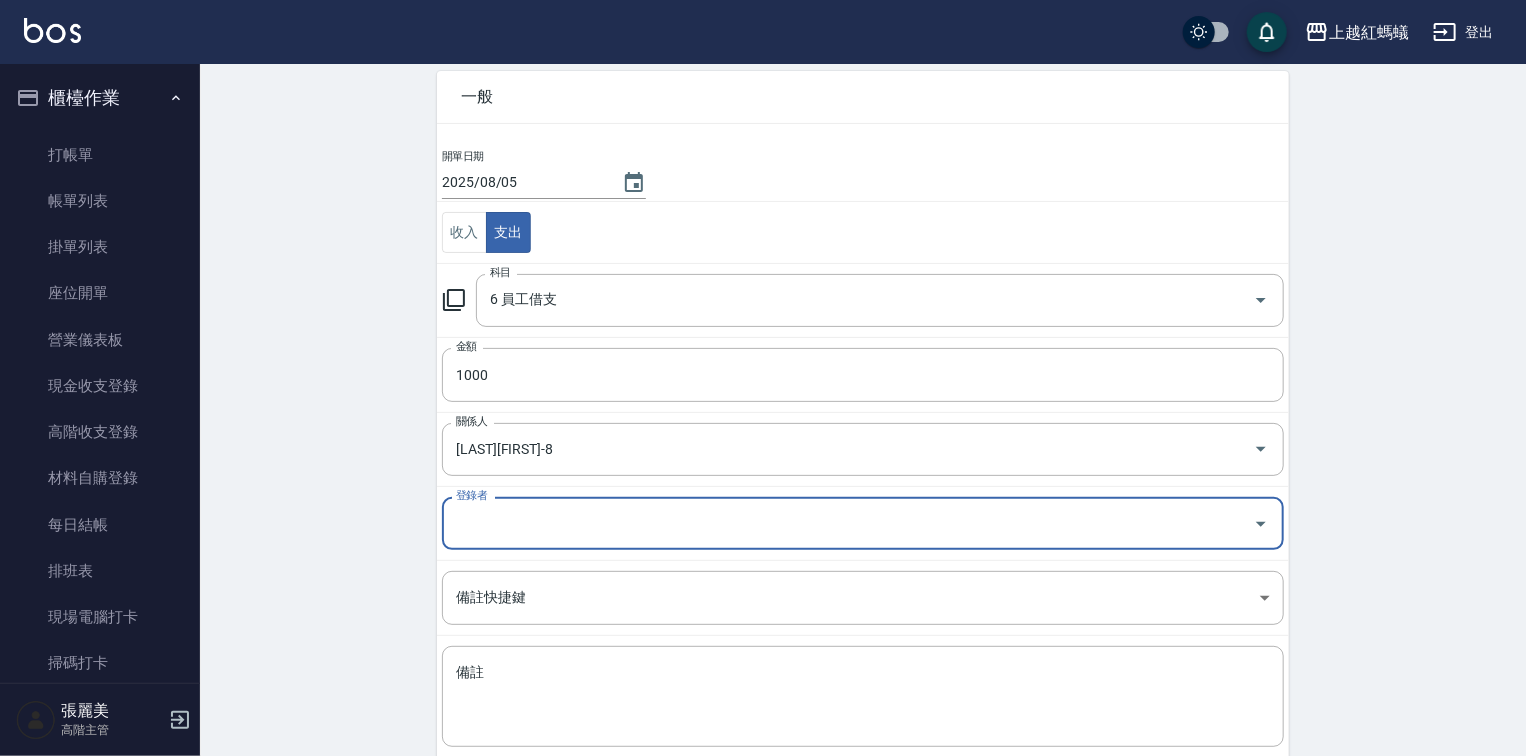 scroll, scrollTop: 198, scrollLeft: 0, axis: vertical 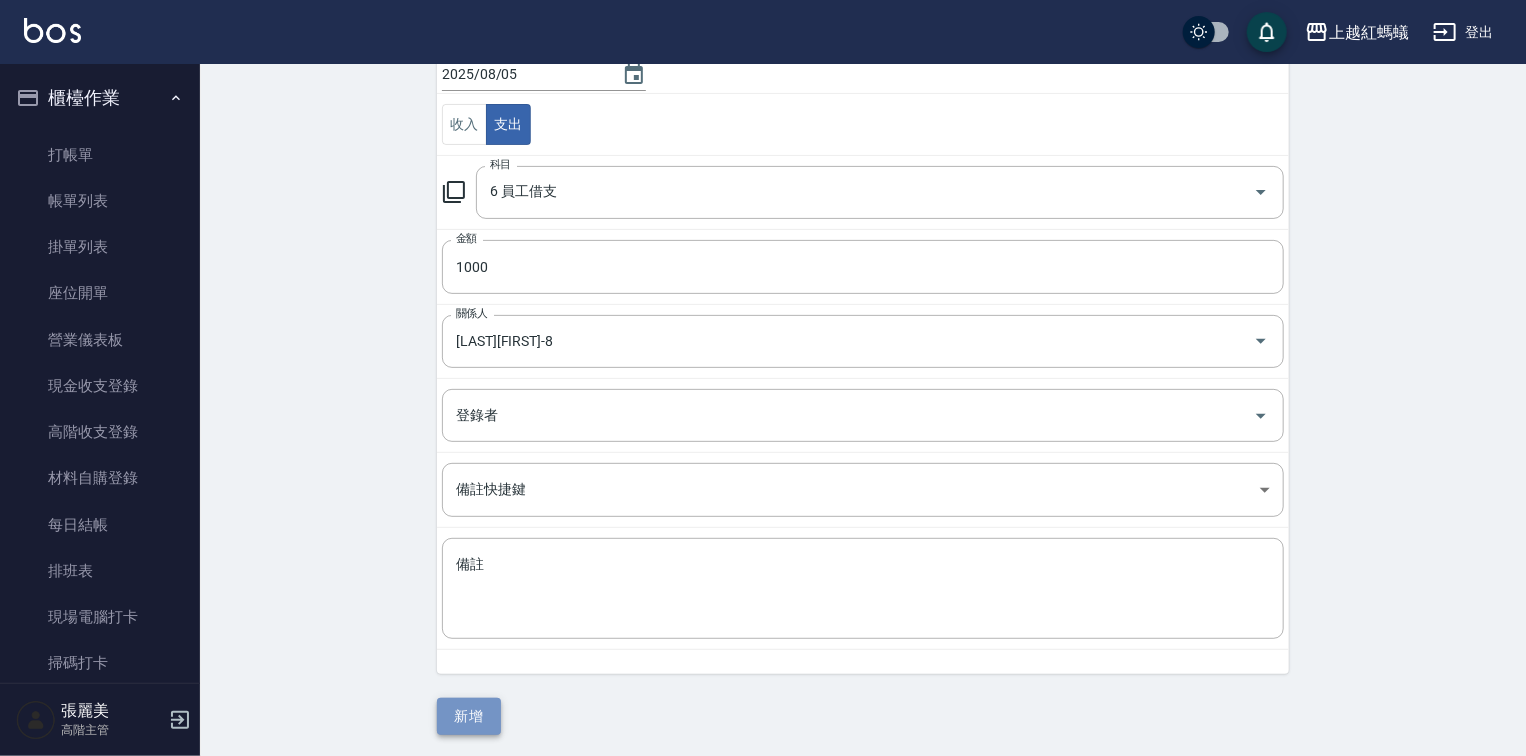 click on "新增" at bounding box center [469, 716] 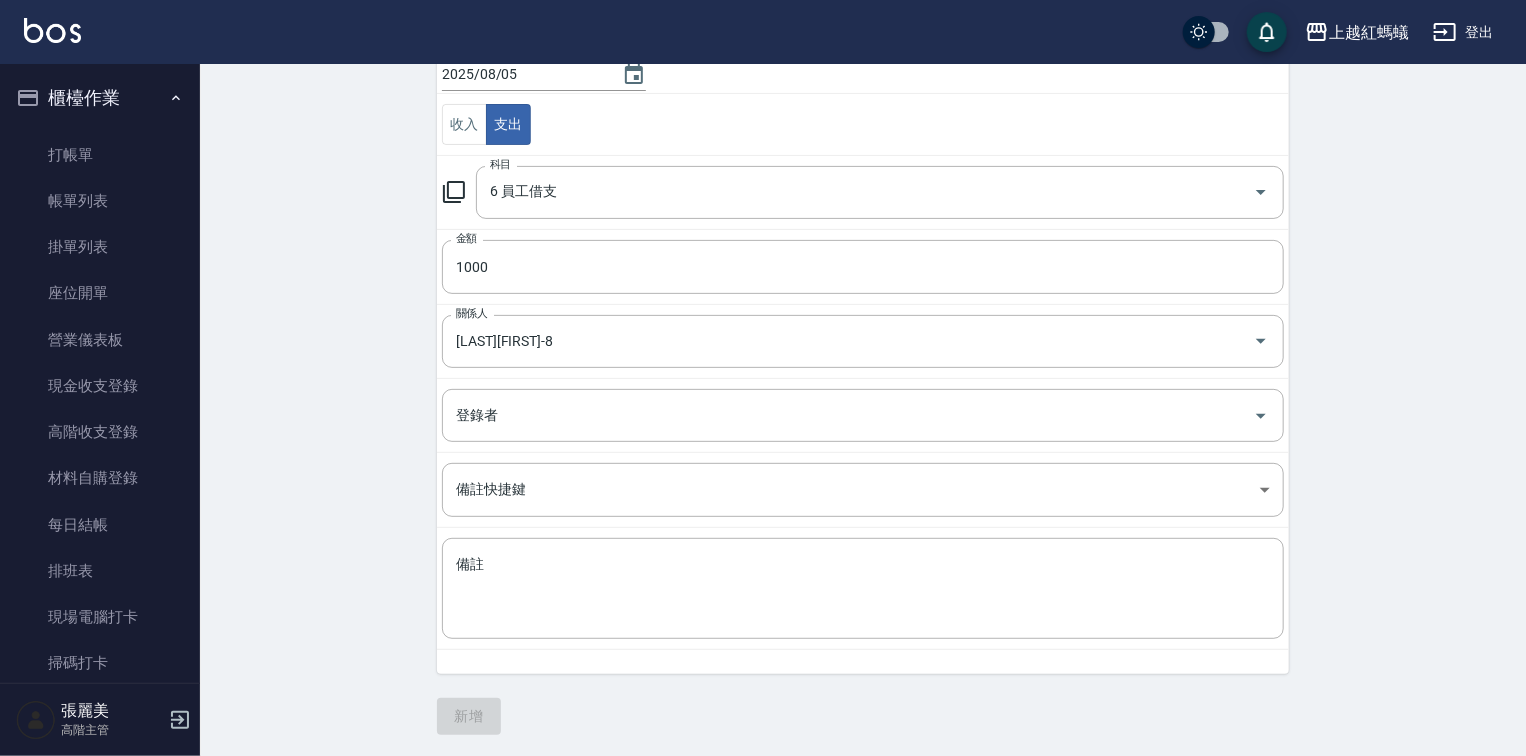 scroll, scrollTop: 0, scrollLeft: 0, axis: both 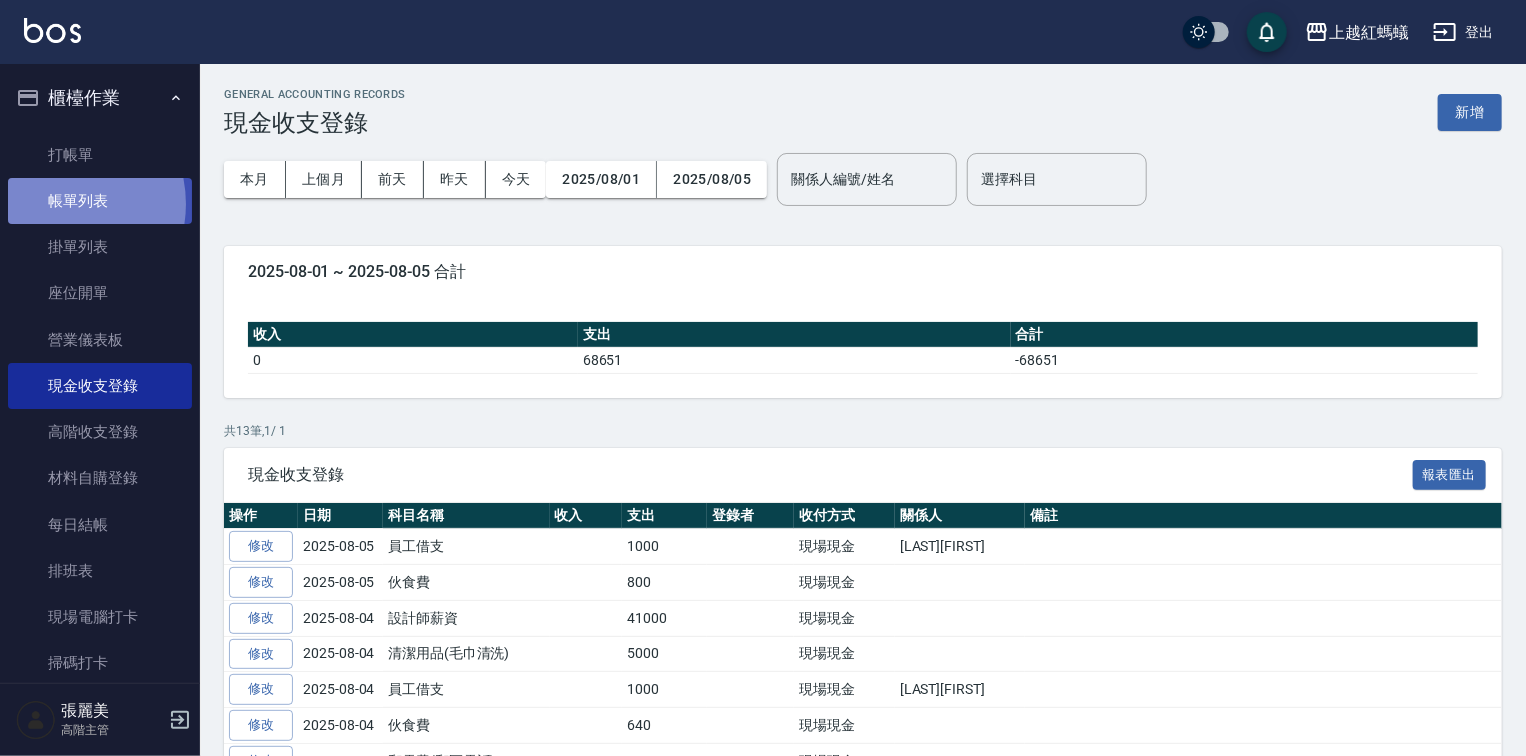click on "帳單列表" at bounding box center (100, 201) 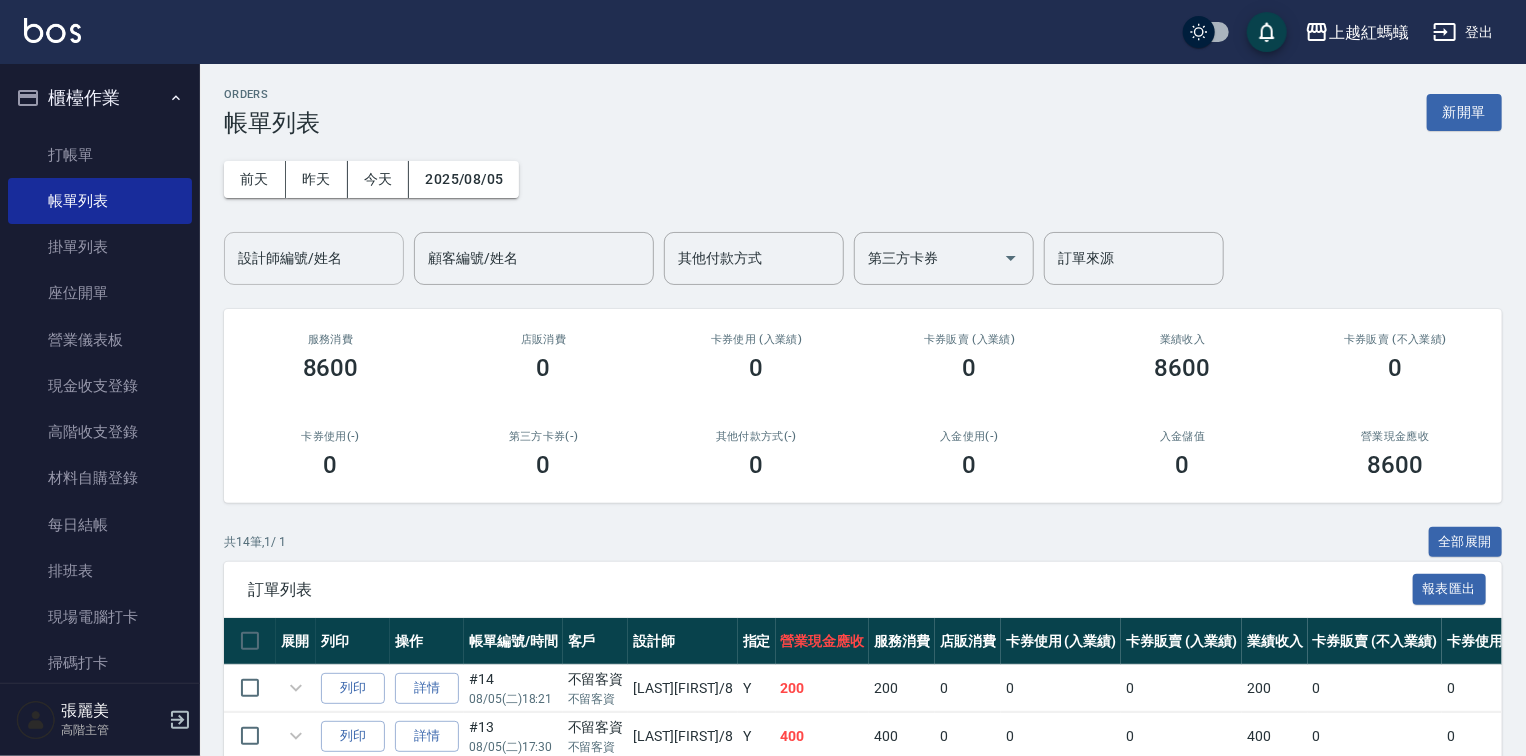 click on "設計師編號/姓名" at bounding box center (314, 258) 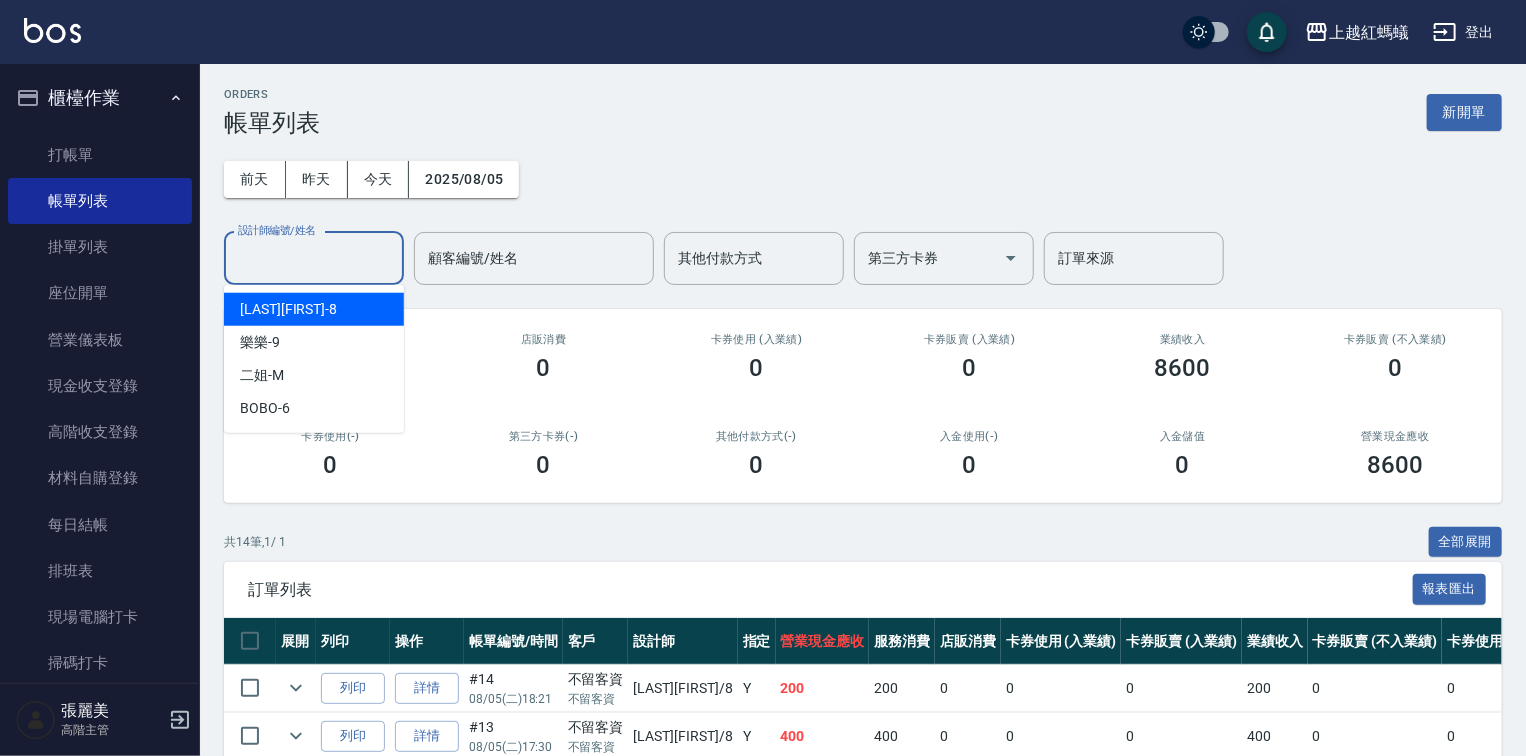 click on "張浩 -8" at bounding box center [314, 309] 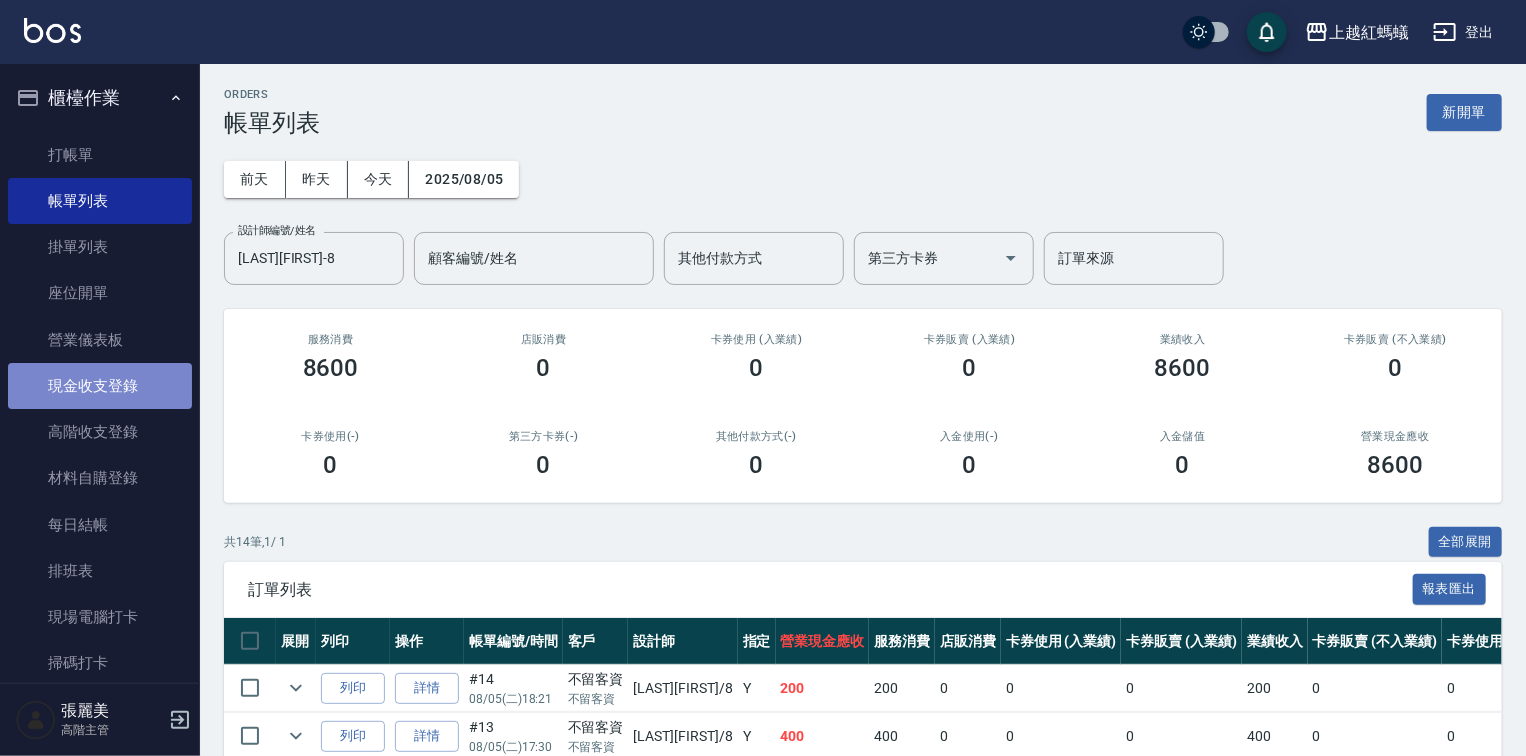 click on "現金收支登錄" at bounding box center [100, 386] 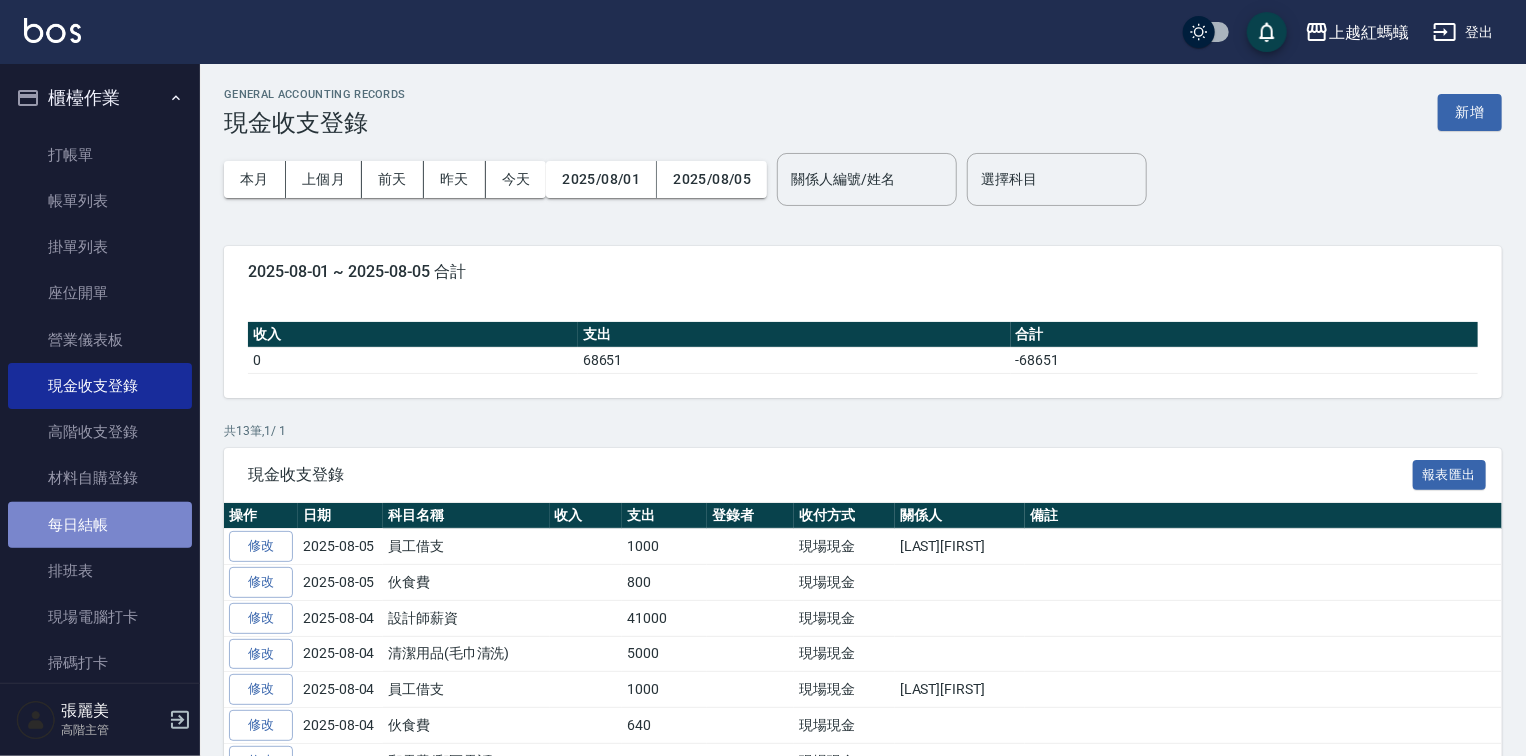 click on "每日結帳" at bounding box center [100, 525] 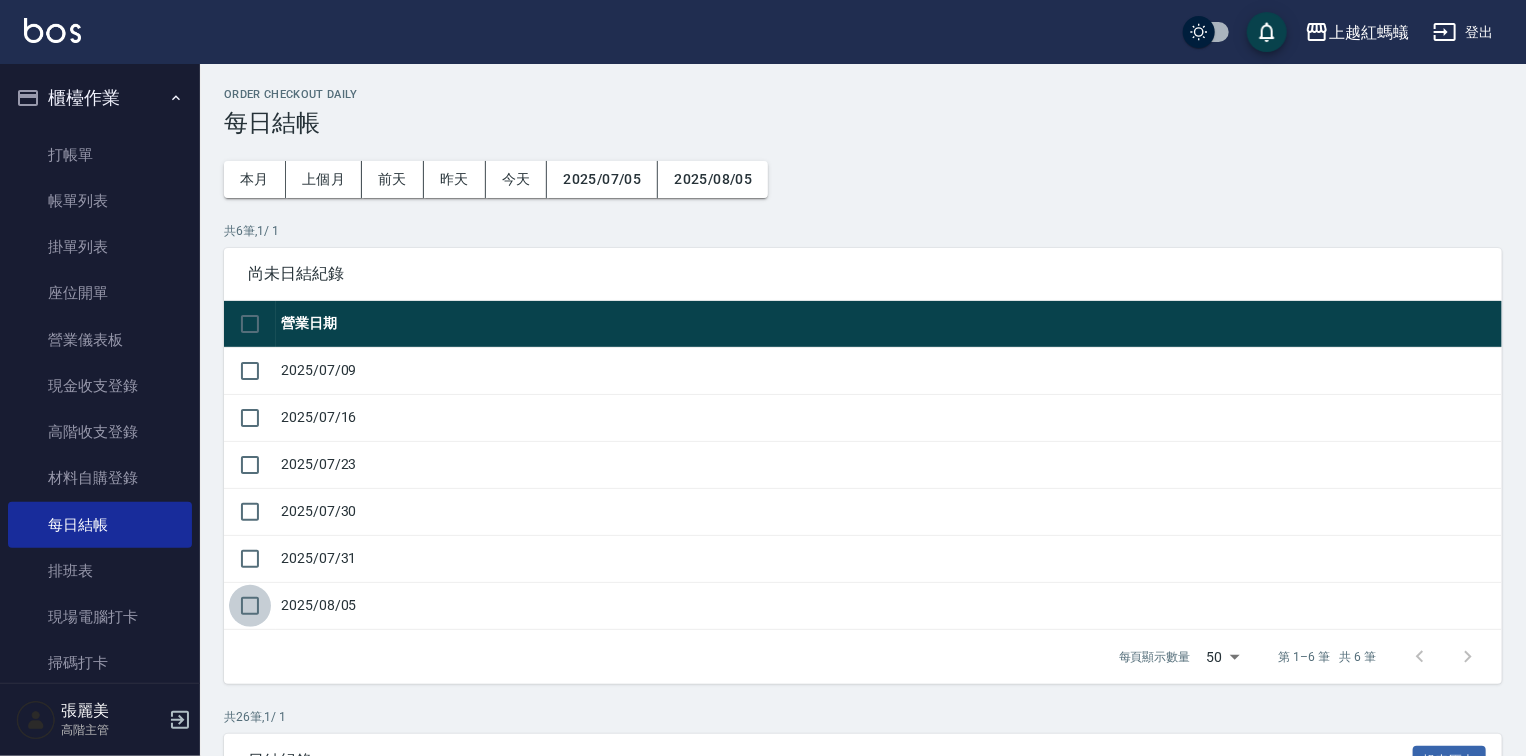 click at bounding box center (250, 606) 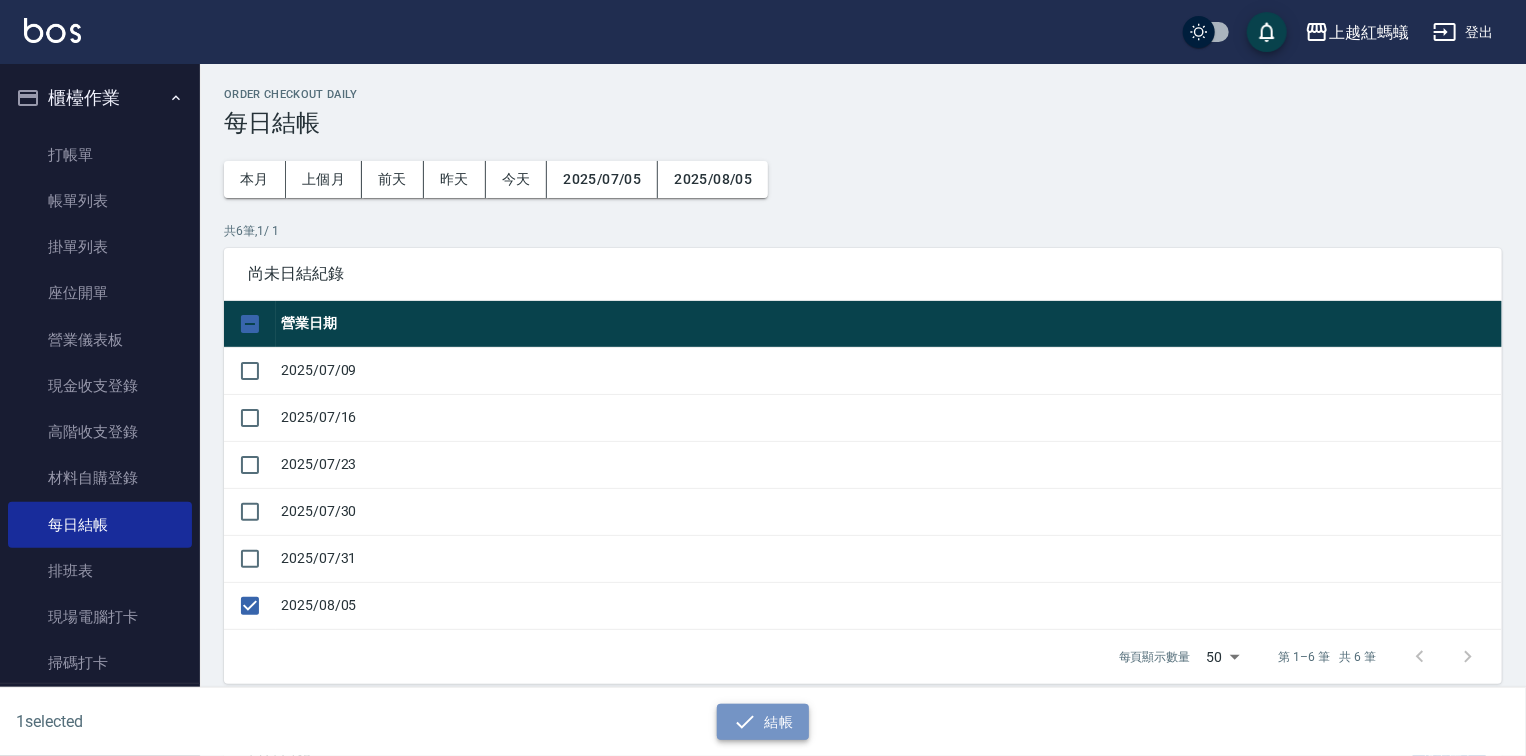 click on "結帳" at bounding box center (763, 722) 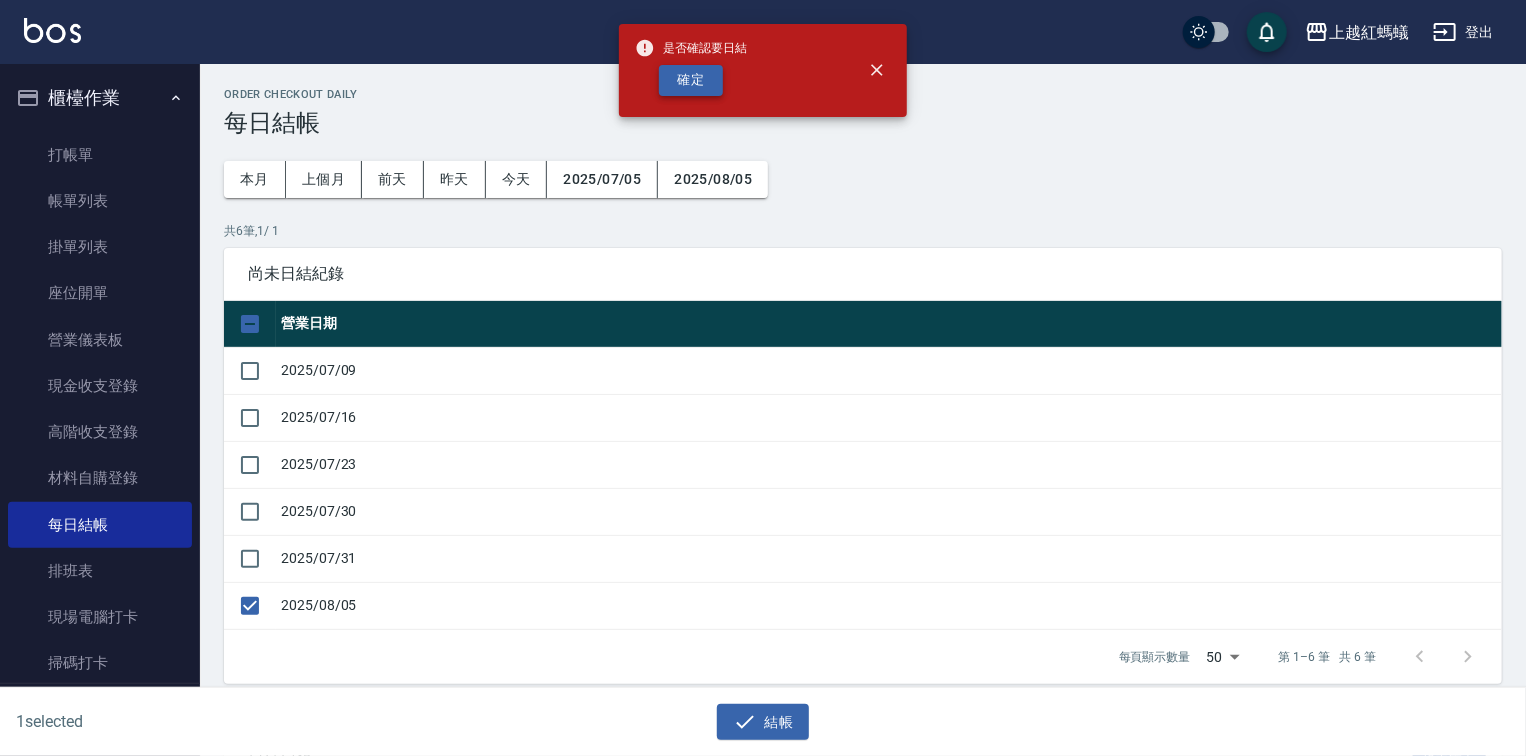 click on "確定" at bounding box center (691, 80) 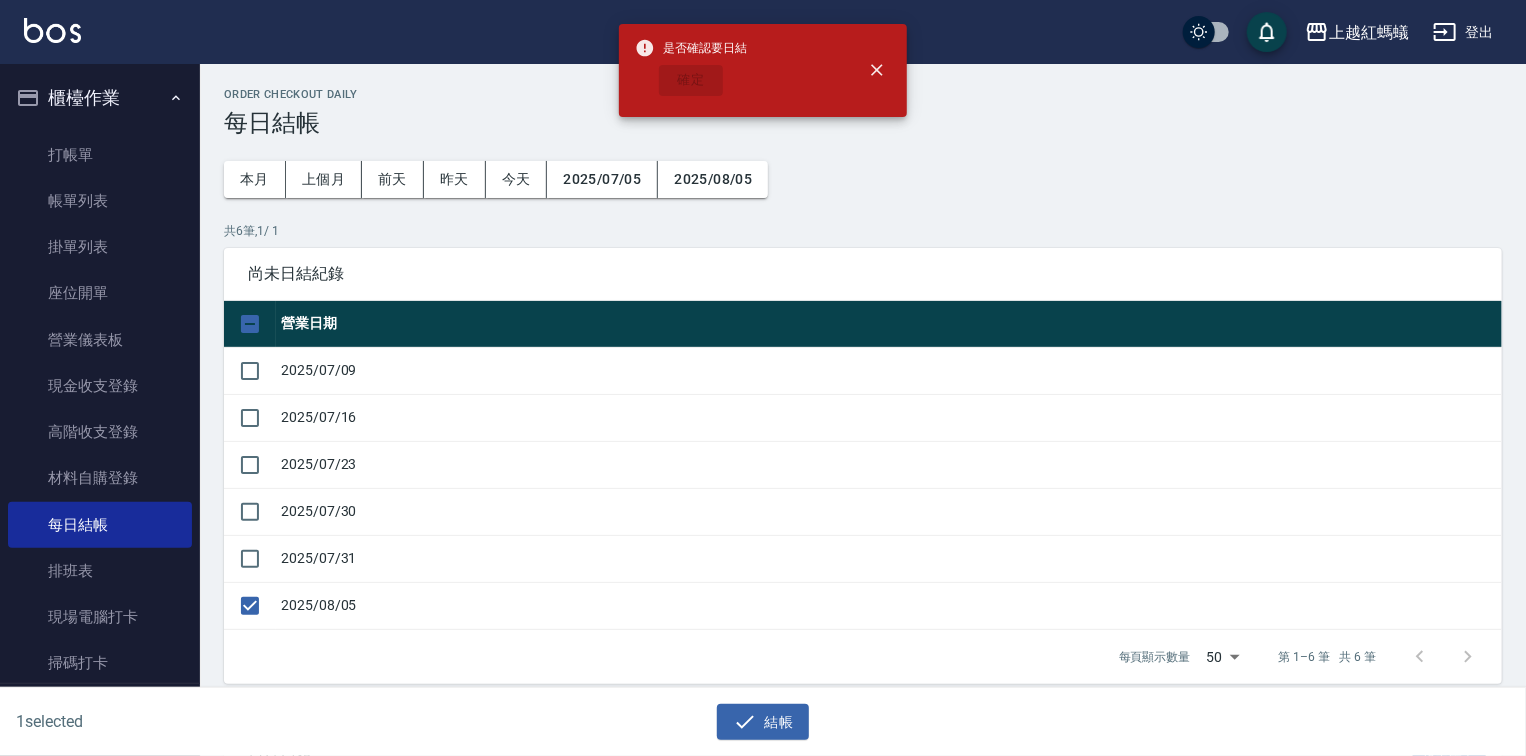 checkbox on "false" 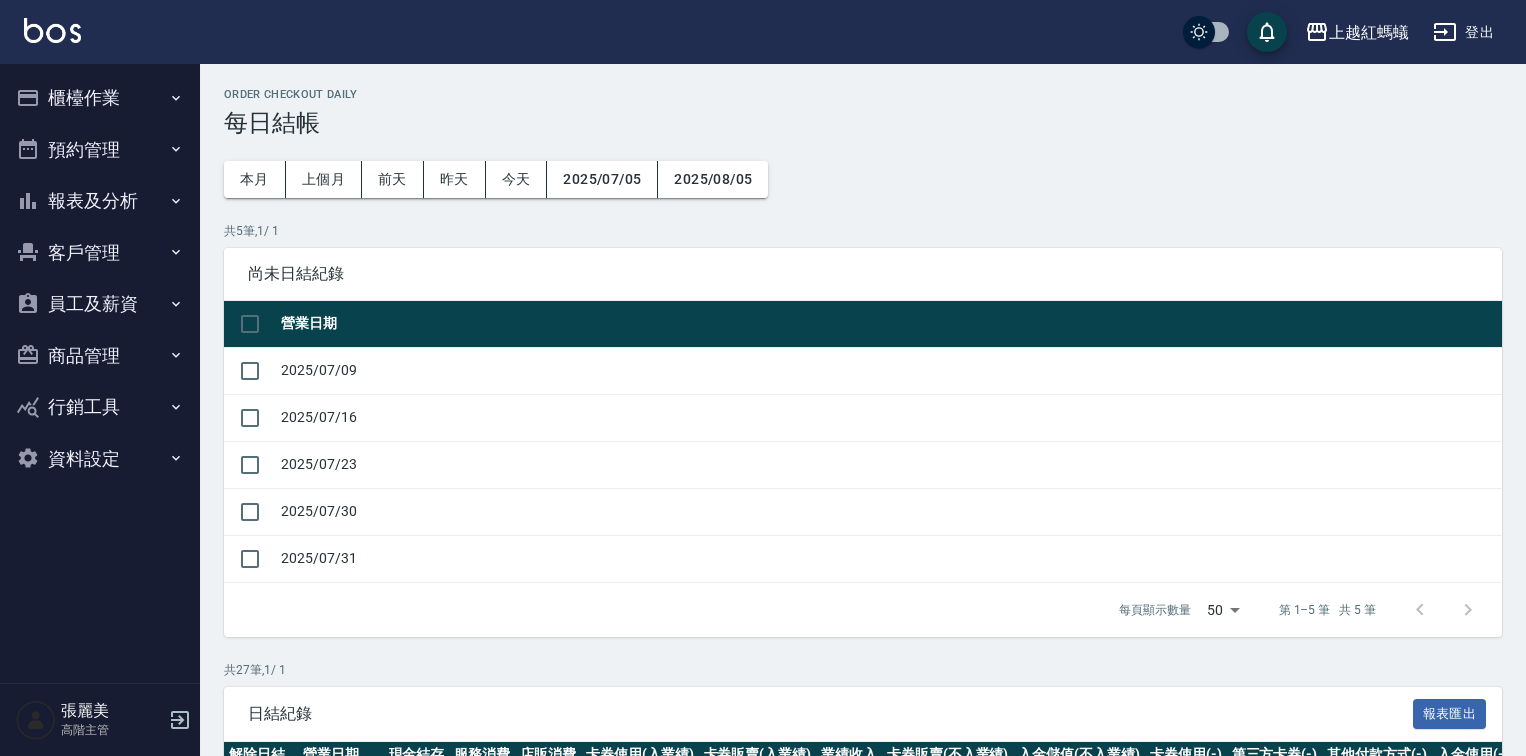 scroll, scrollTop: 0, scrollLeft: 0, axis: both 